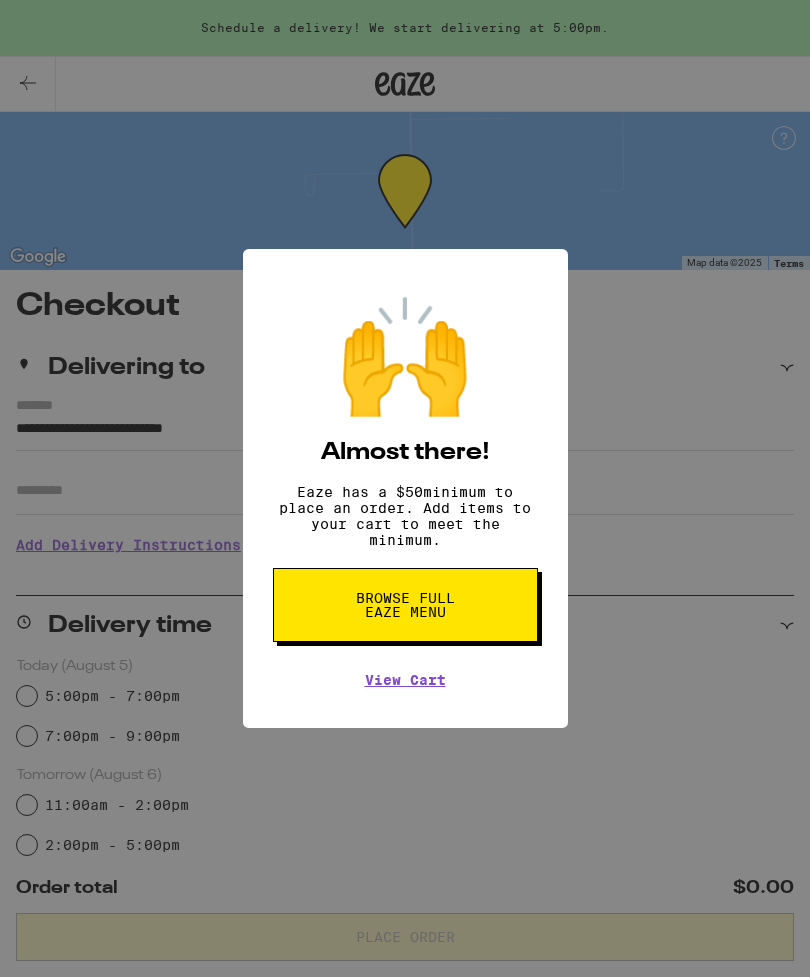 scroll, scrollTop: 320, scrollLeft: 0, axis: vertical 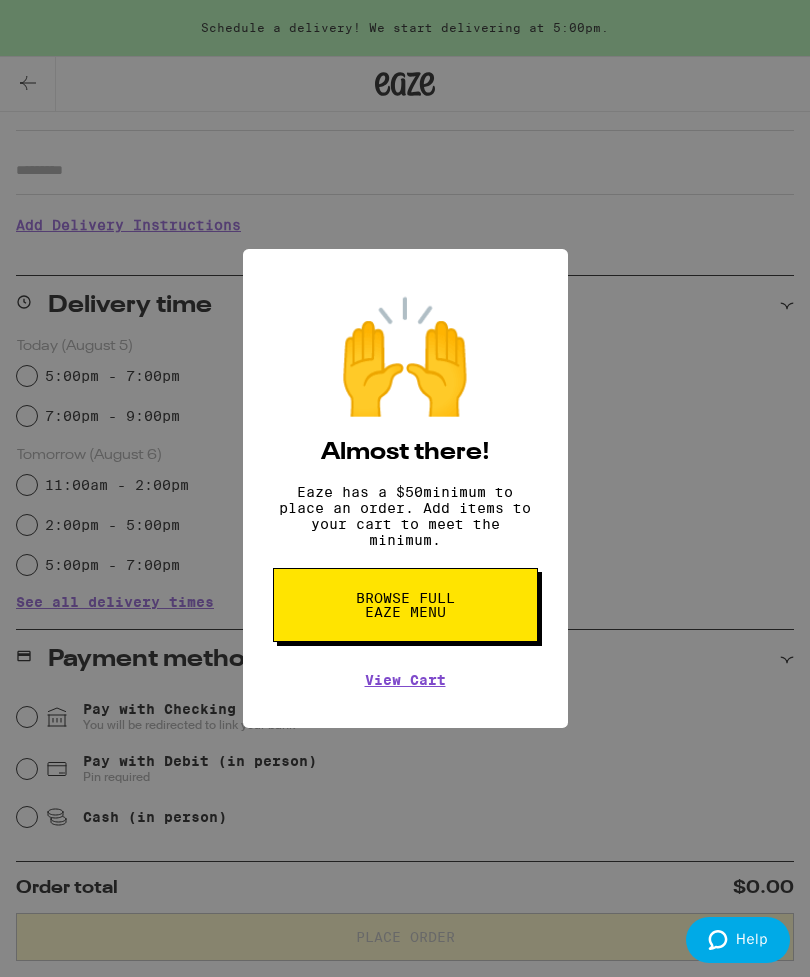 click on "🙌 Almost there! Eaze has a $ 50  minimum to place an order. Add items to your cart to meet the minimum. Browse full Eaze Menu View Cart" at bounding box center [405, 488] 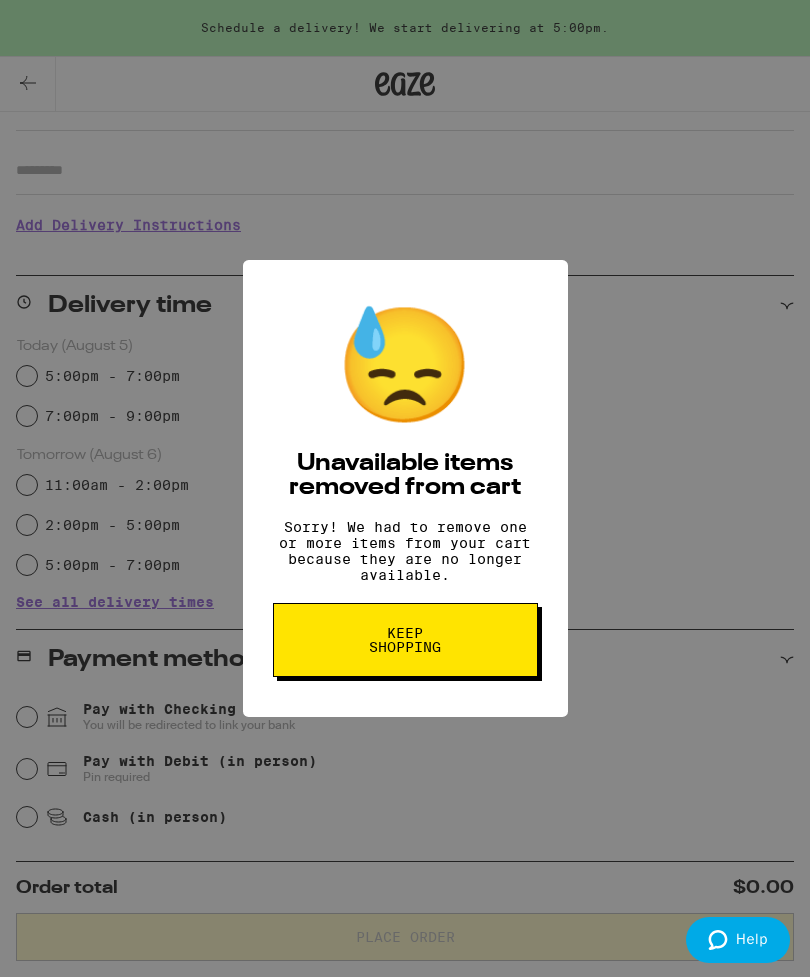 click on "Keep Shopping" at bounding box center (405, 640) 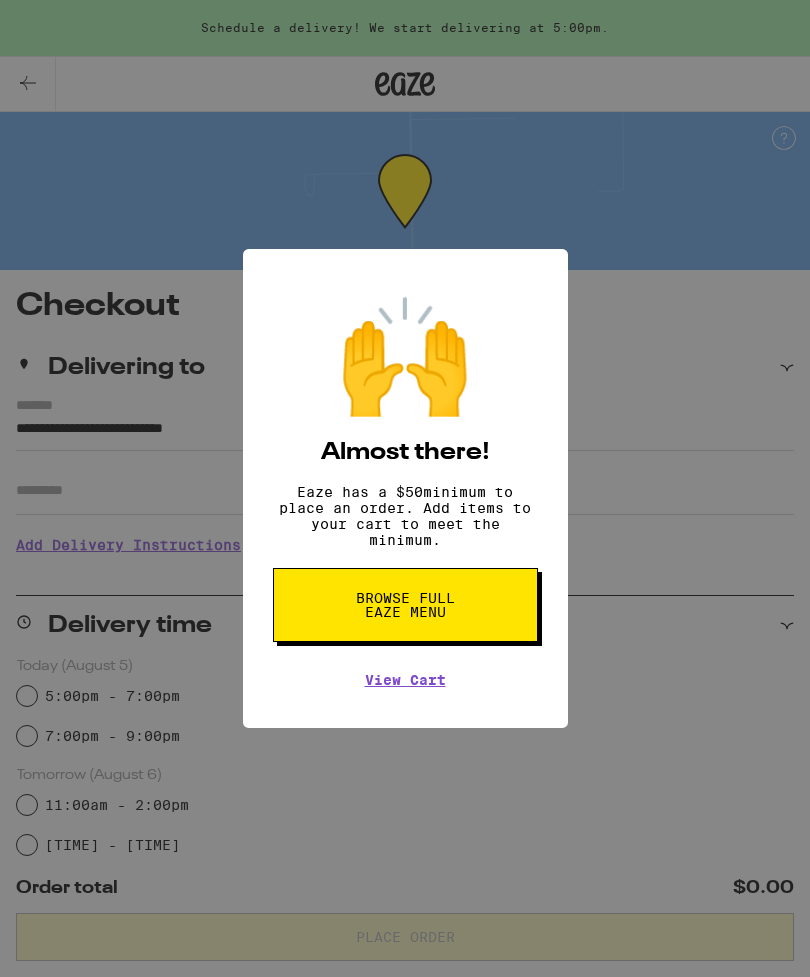 scroll, scrollTop: 320, scrollLeft: 0, axis: vertical 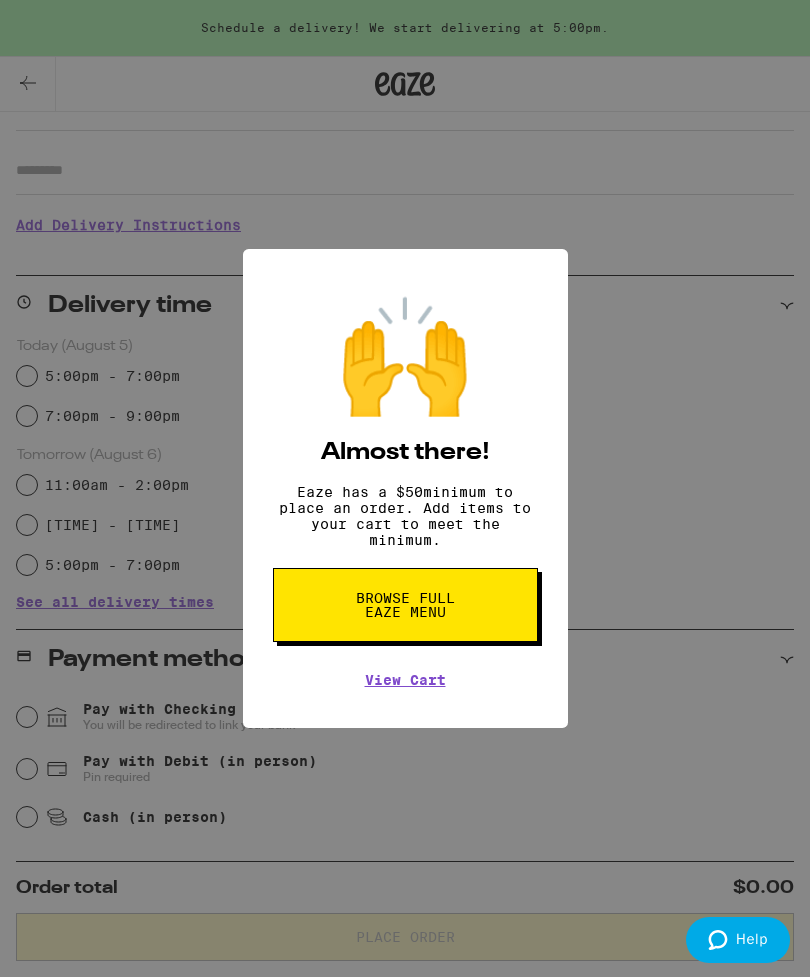 click on "🙌 Almost there! Eaze has a $ 50  minimum to place an order. Add items to your cart to meet the minimum. Browse full Eaze Menu View Cart" at bounding box center [405, 488] 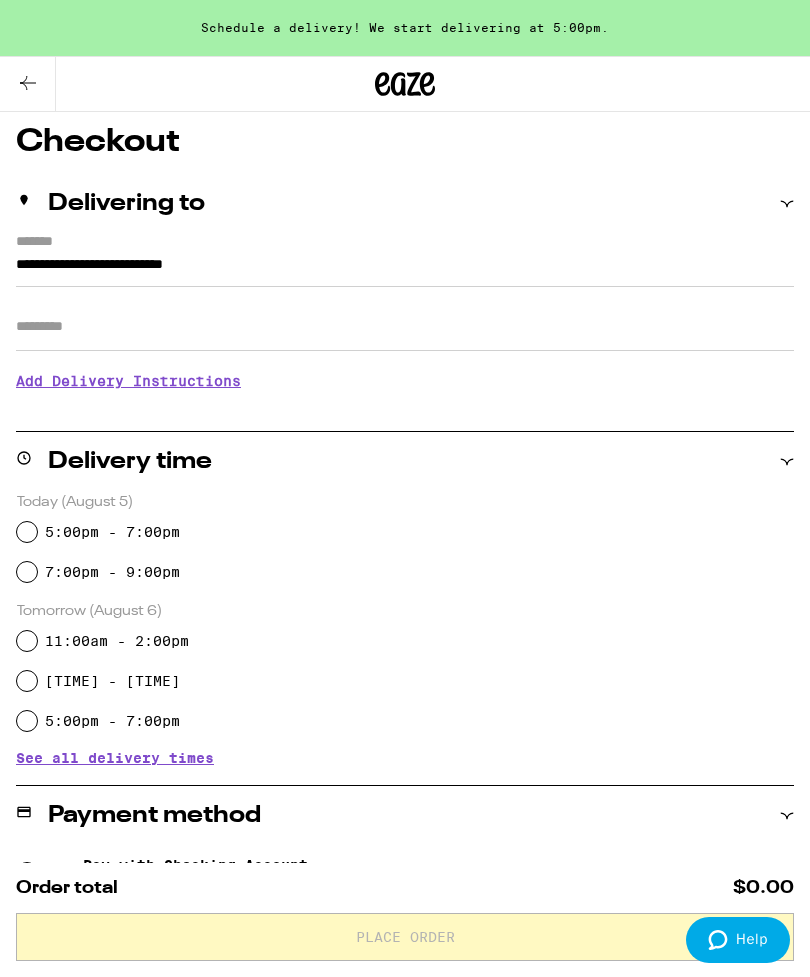 scroll, scrollTop: 0, scrollLeft: 0, axis: both 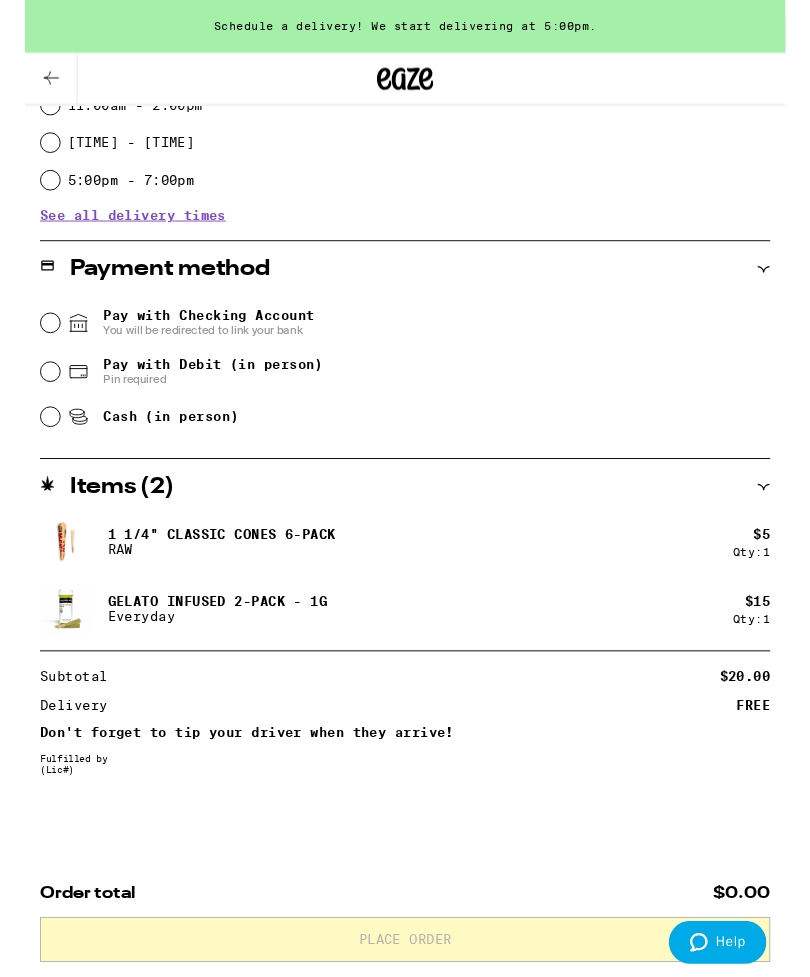 click 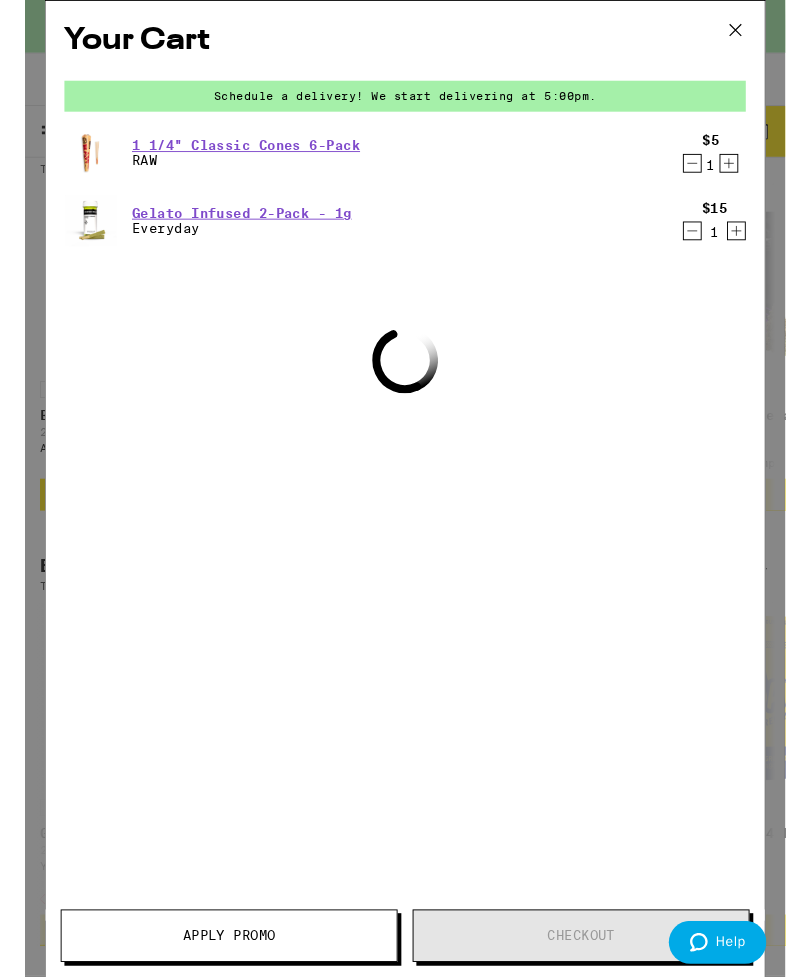scroll, scrollTop: 0, scrollLeft: 0, axis: both 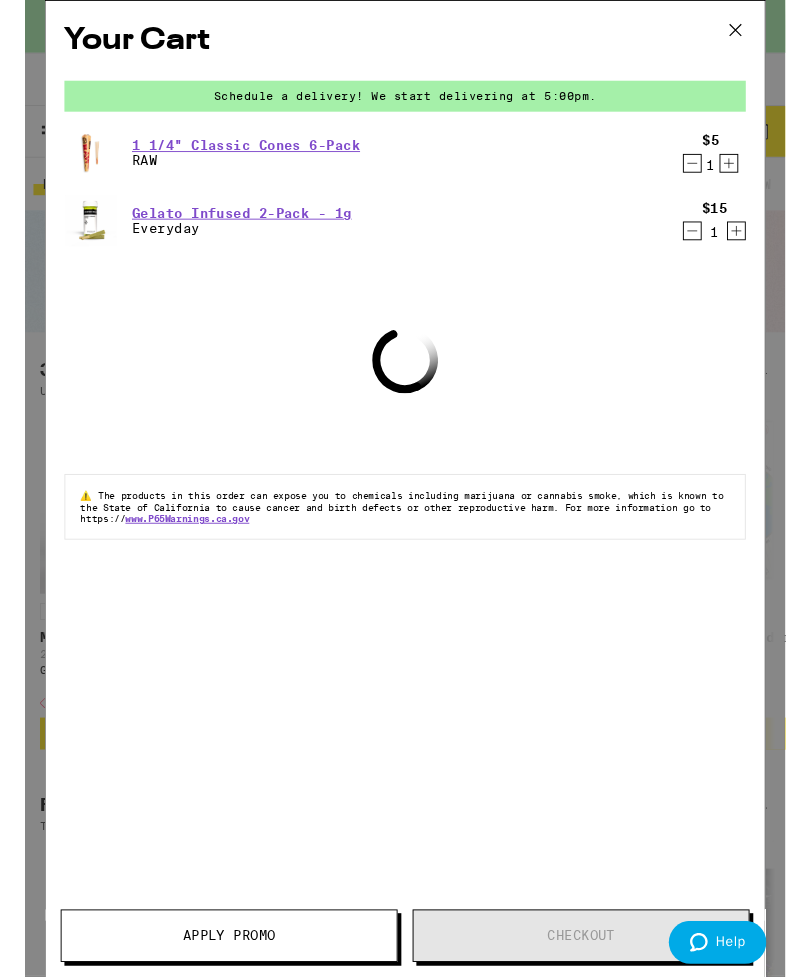 click 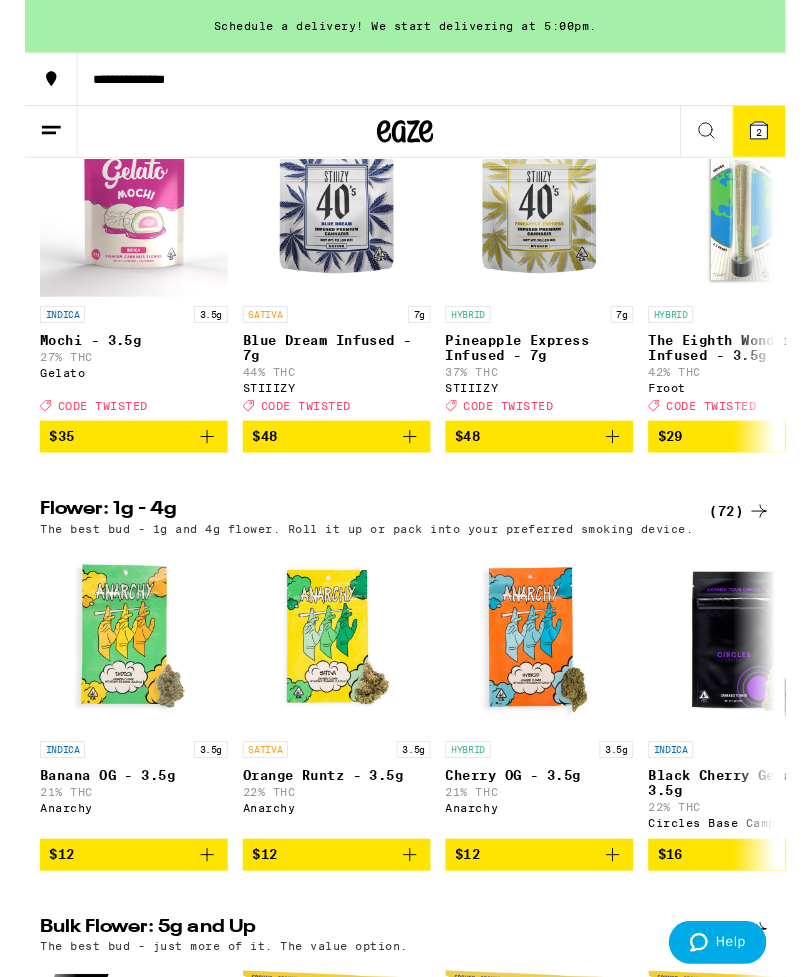 scroll, scrollTop: 319, scrollLeft: 0, axis: vertical 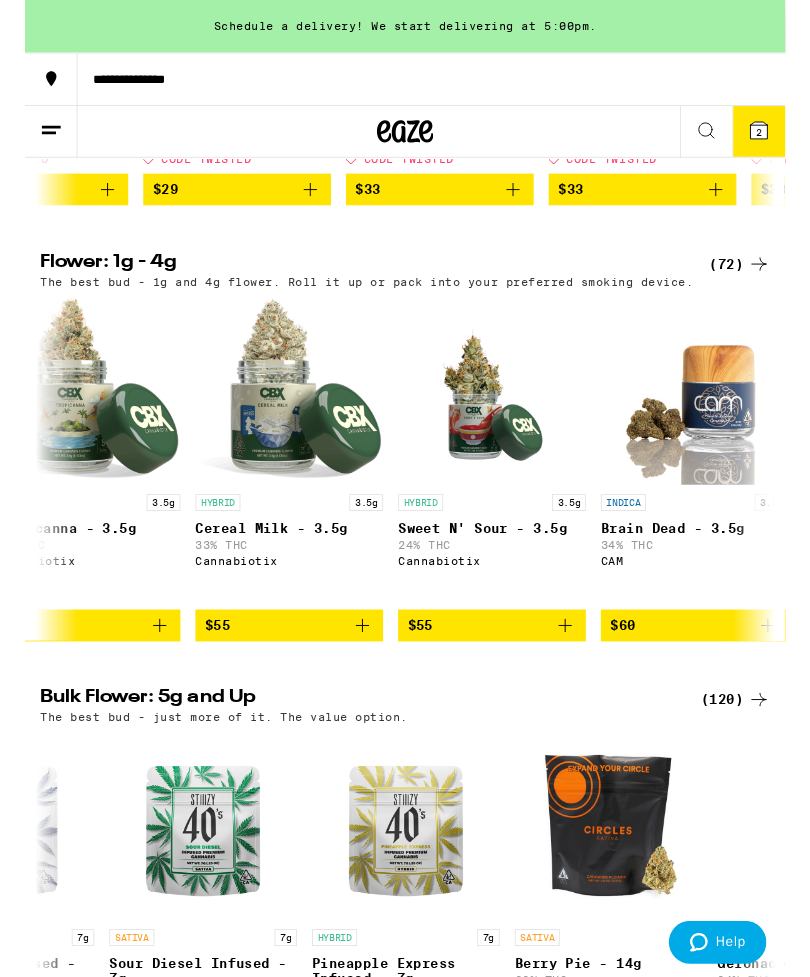 click on "$55" at bounding box center (282, 666) 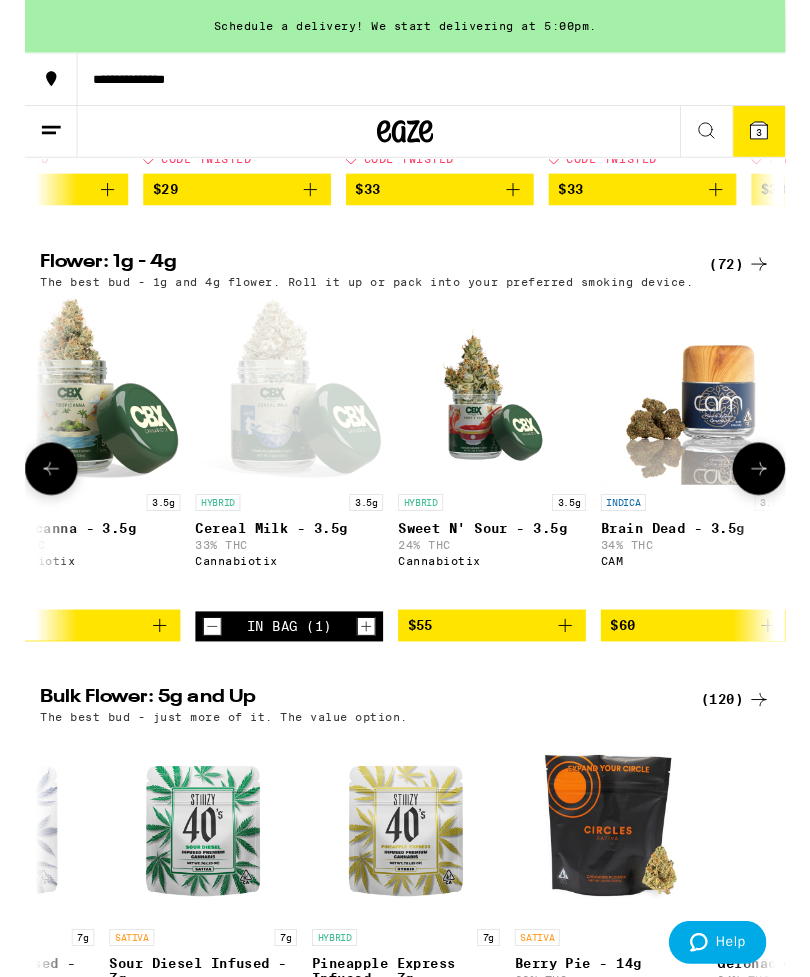 click on "3" at bounding box center (782, 141) 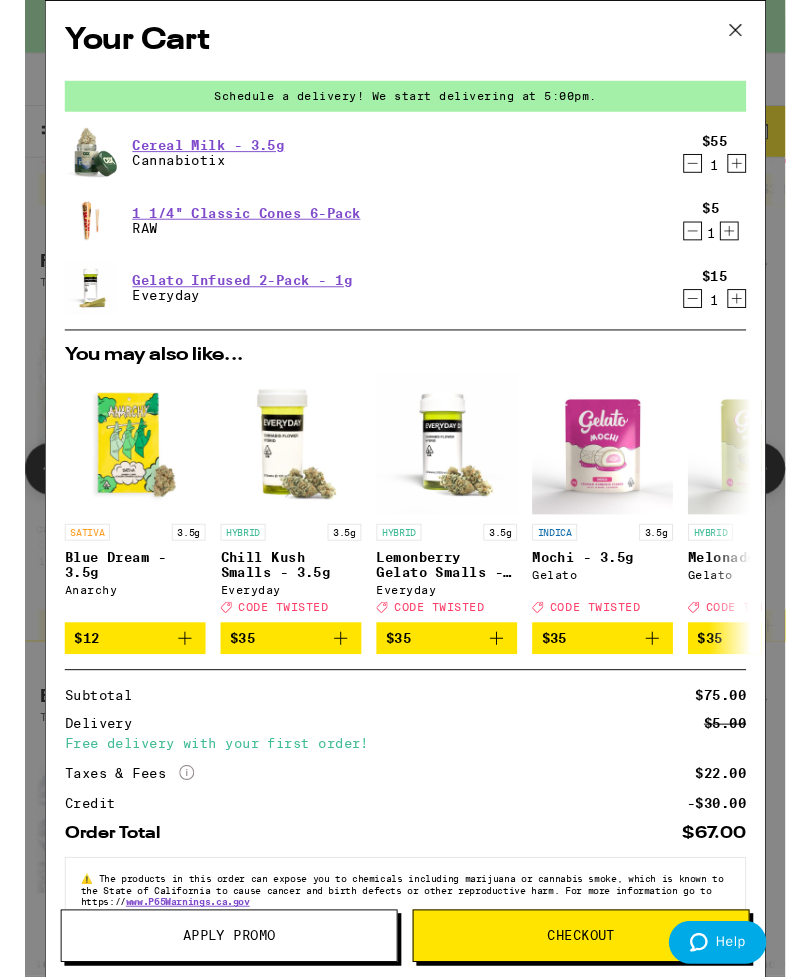 scroll, scrollTop: 0, scrollLeft: 0, axis: both 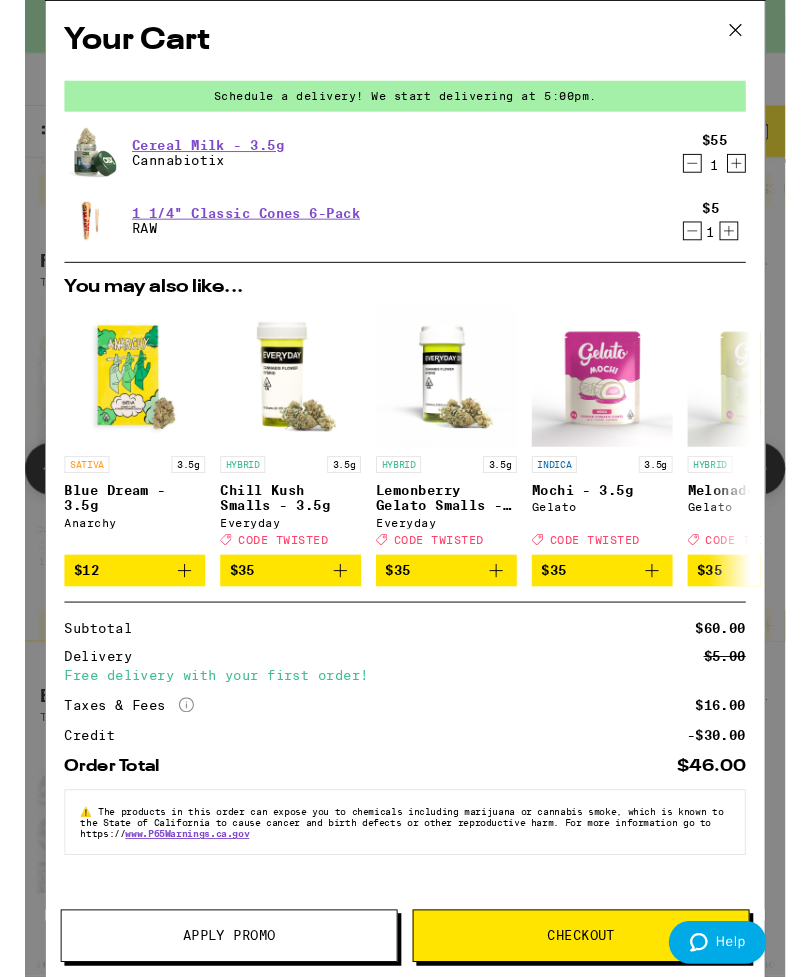 click 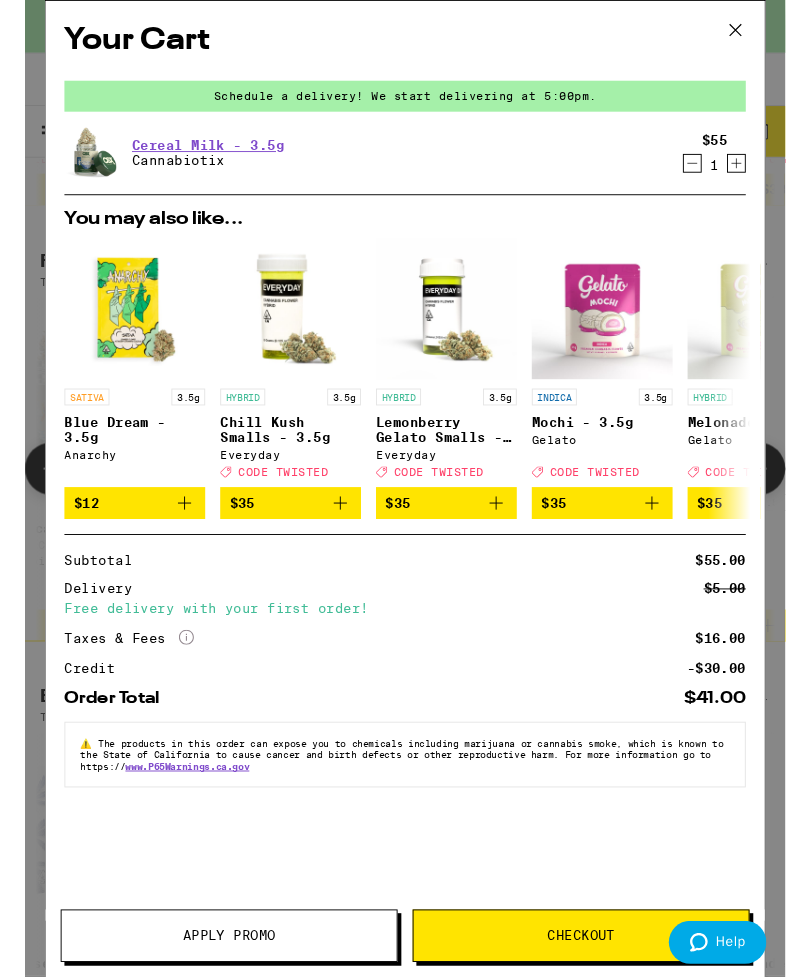 click 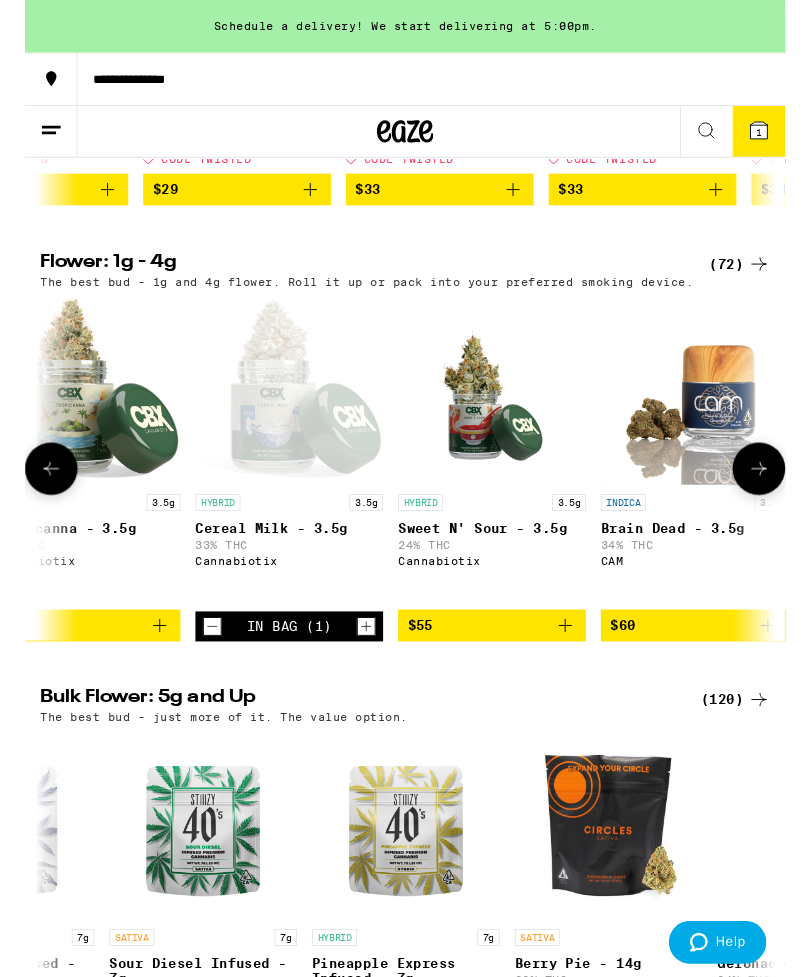 scroll, scrollTop: 0, scrollLeft: 0, axis: both 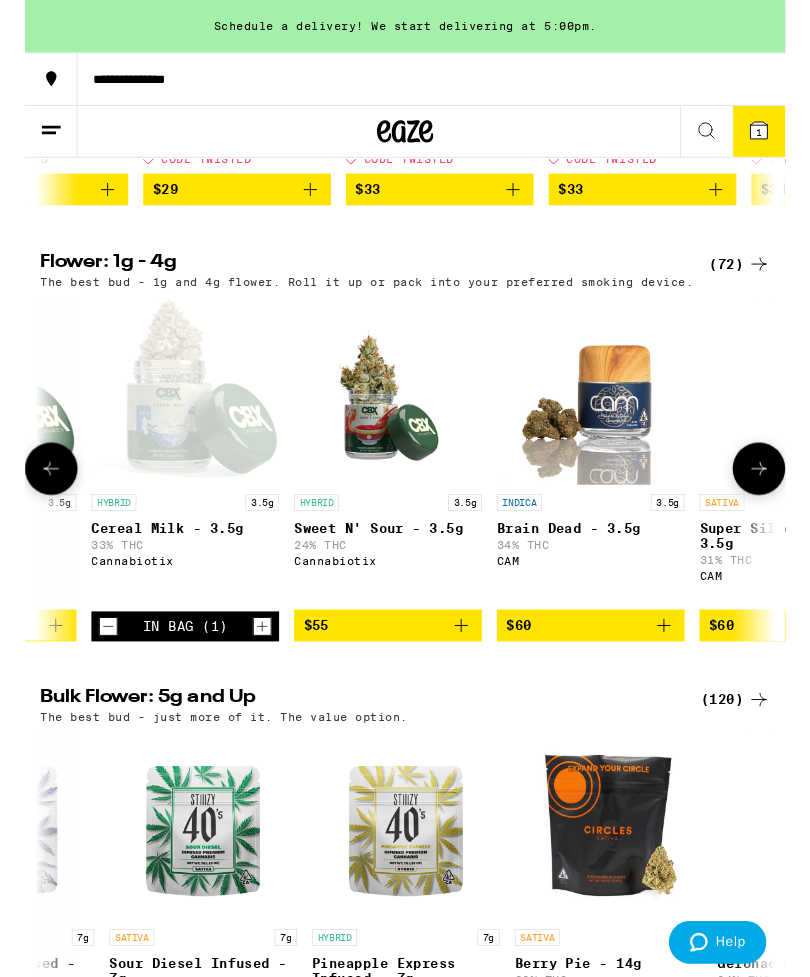 click 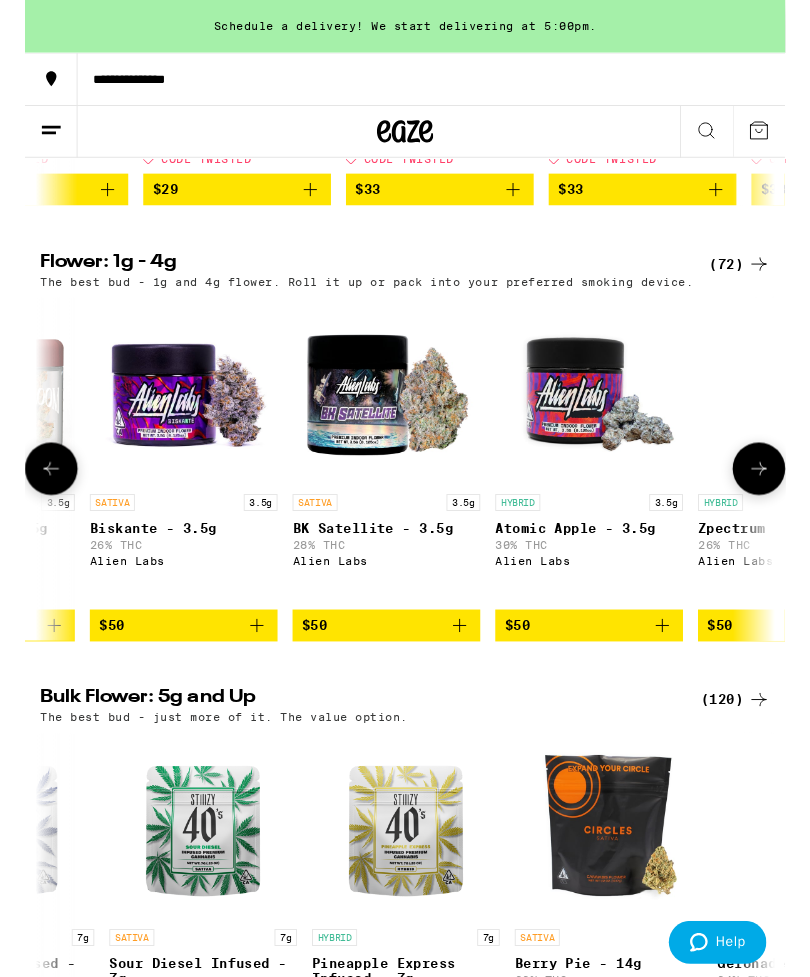scroll, scrollTop: 0, scrollLeft: 8582, axis: horizontal 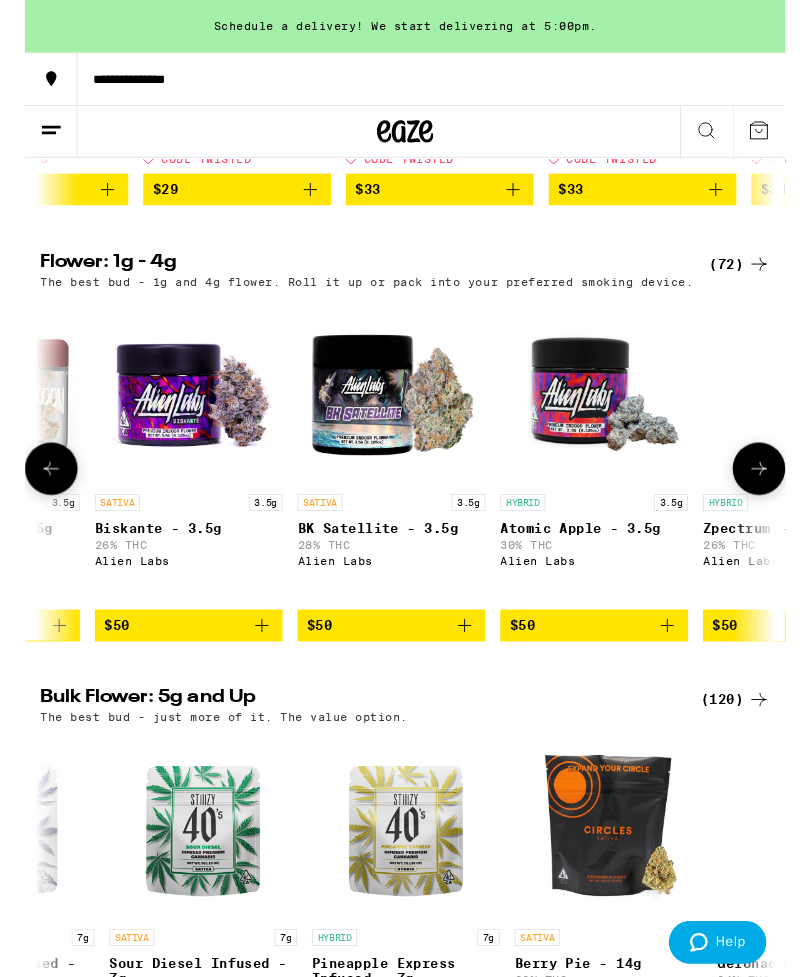 click on "$50" at bounding box center [174, 666] 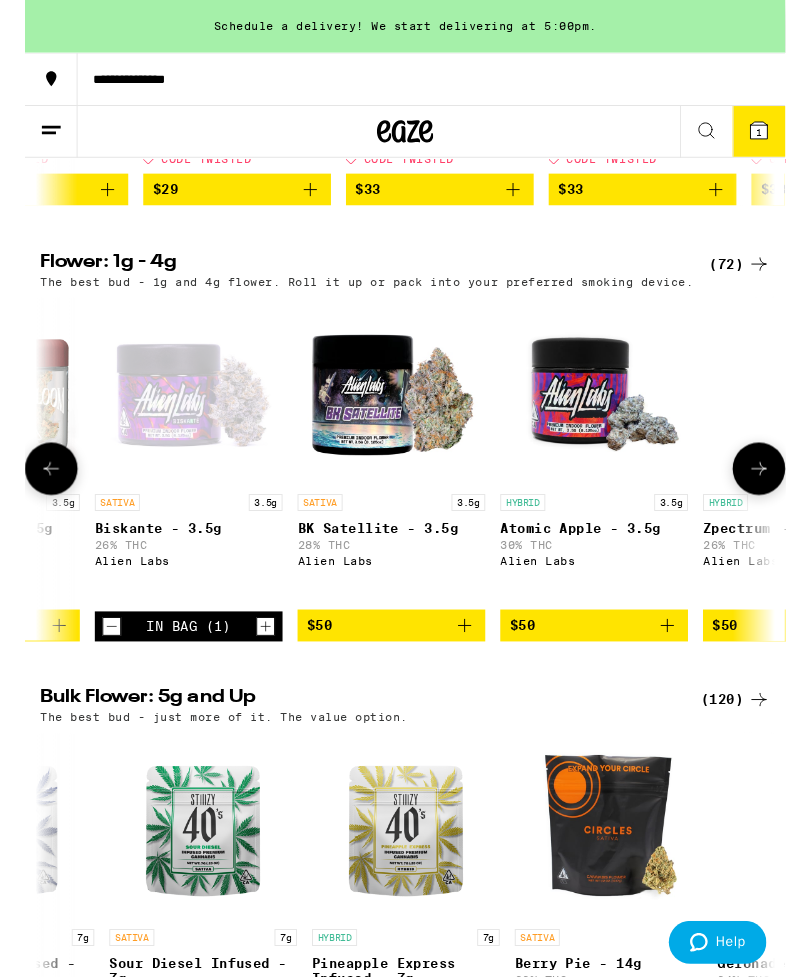 click on "1" at bounding box center (782, 141) 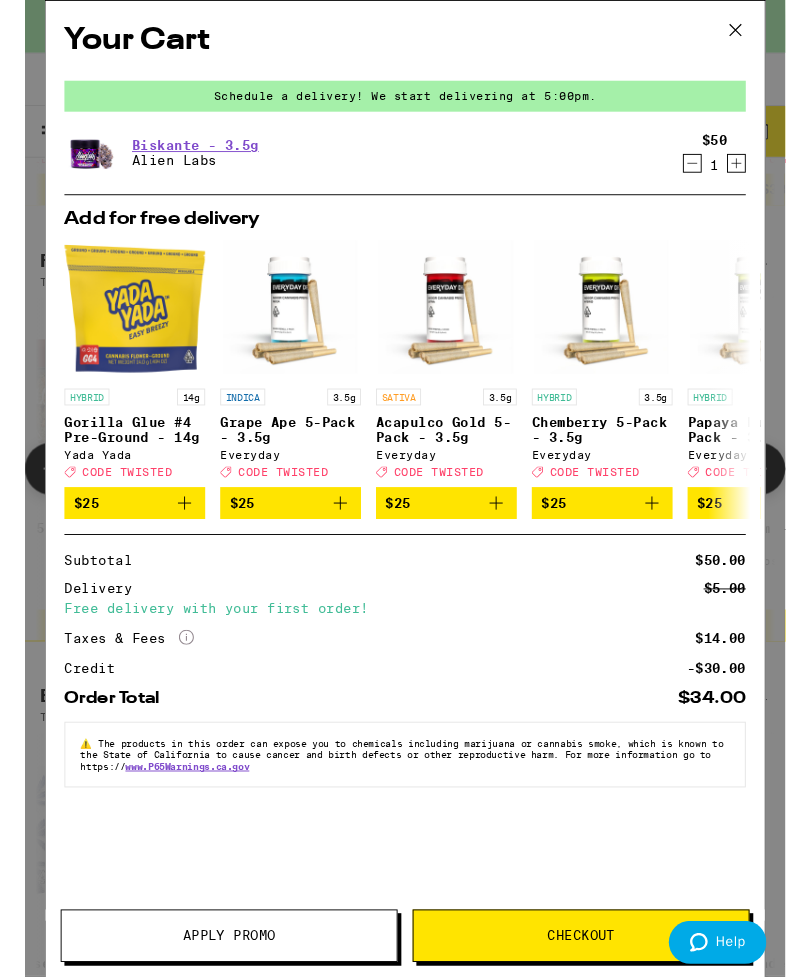 click on "More Info" 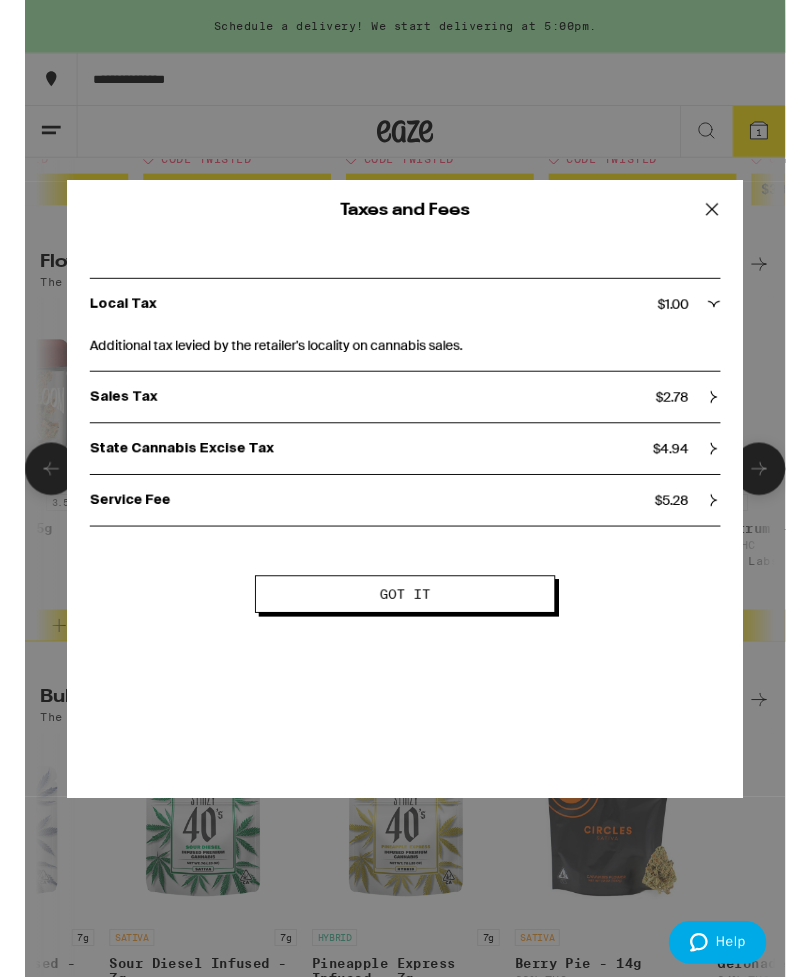 click on "Taxes and Fees Local Tax $ [PRICE] Additional tax levied by the retailer's locality on cannabis sales.   Sales Tax $ [PRICE] The regular tax you pay on taxable goods and services.   State Cannabis Excise Tax $ [PRICE] A state-mandated tax that applies to all cannabis sales.   Service Fee $ [PRICE] This fee goes towards insurance, customer support, and other costs necessary for safe and reliable deliveries. Got it" at bounding box center [405, 520] 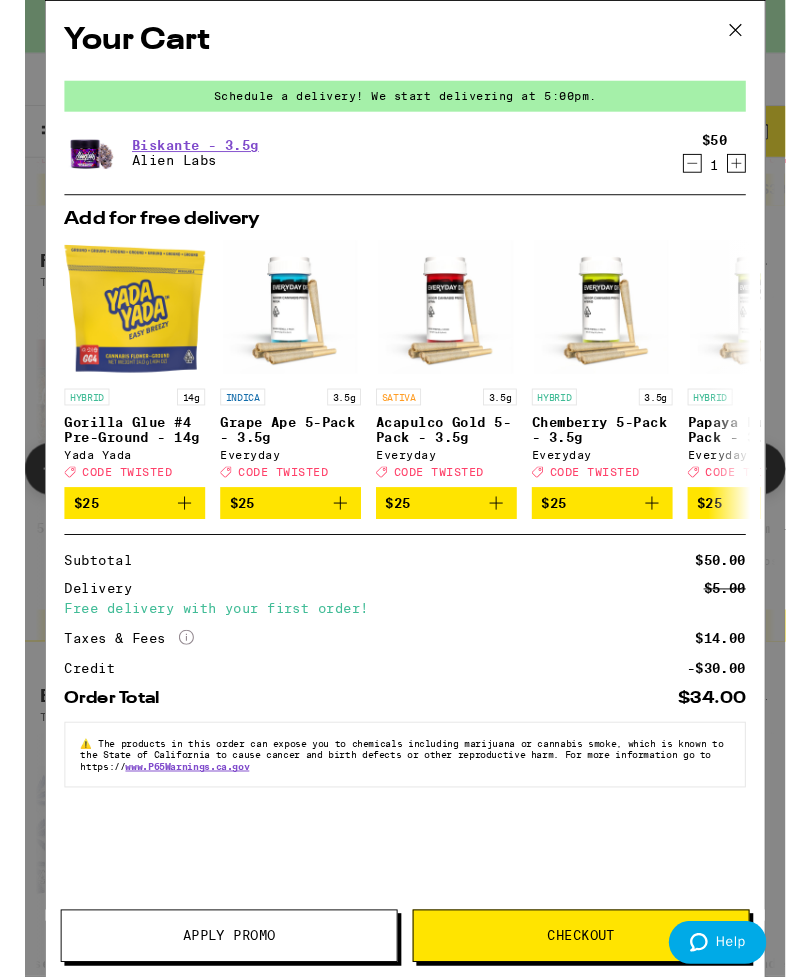click 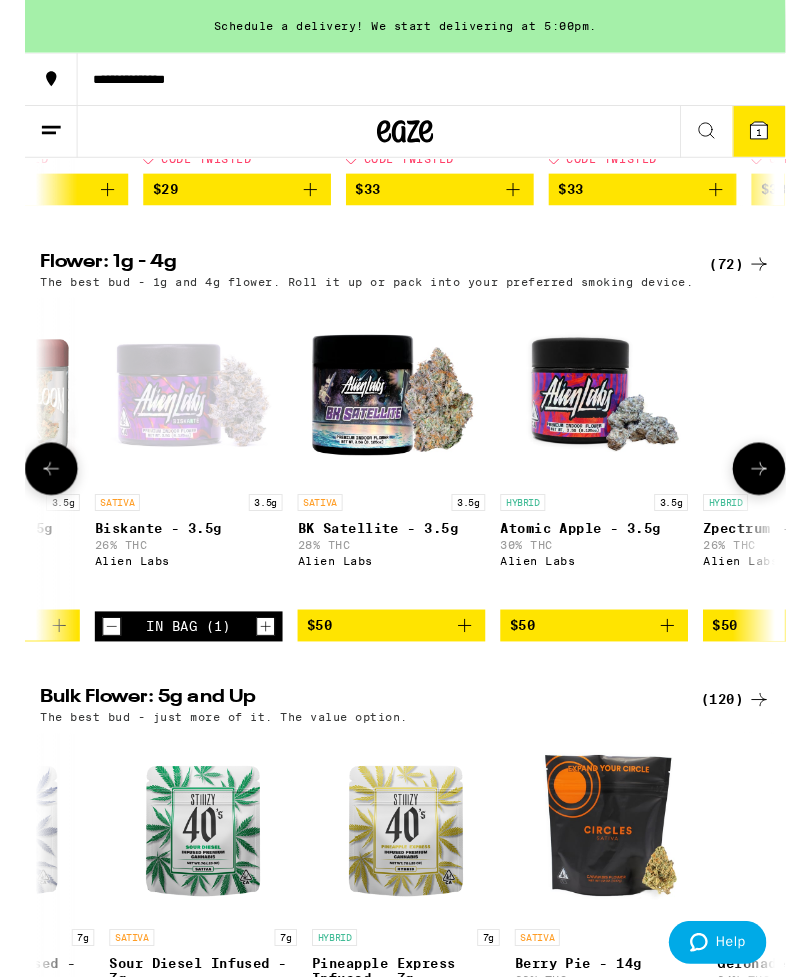 scroll, scrollTop: 0, scrollLeft: 0, axis: both 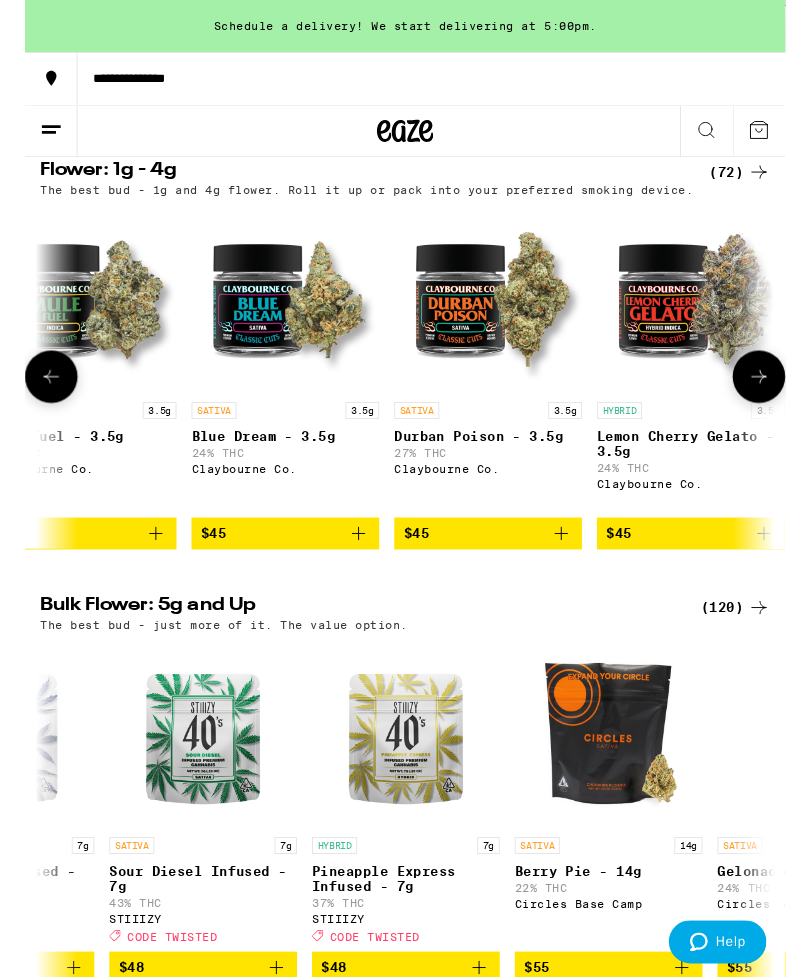 click on "(72)" at bounding box center [761, 184] 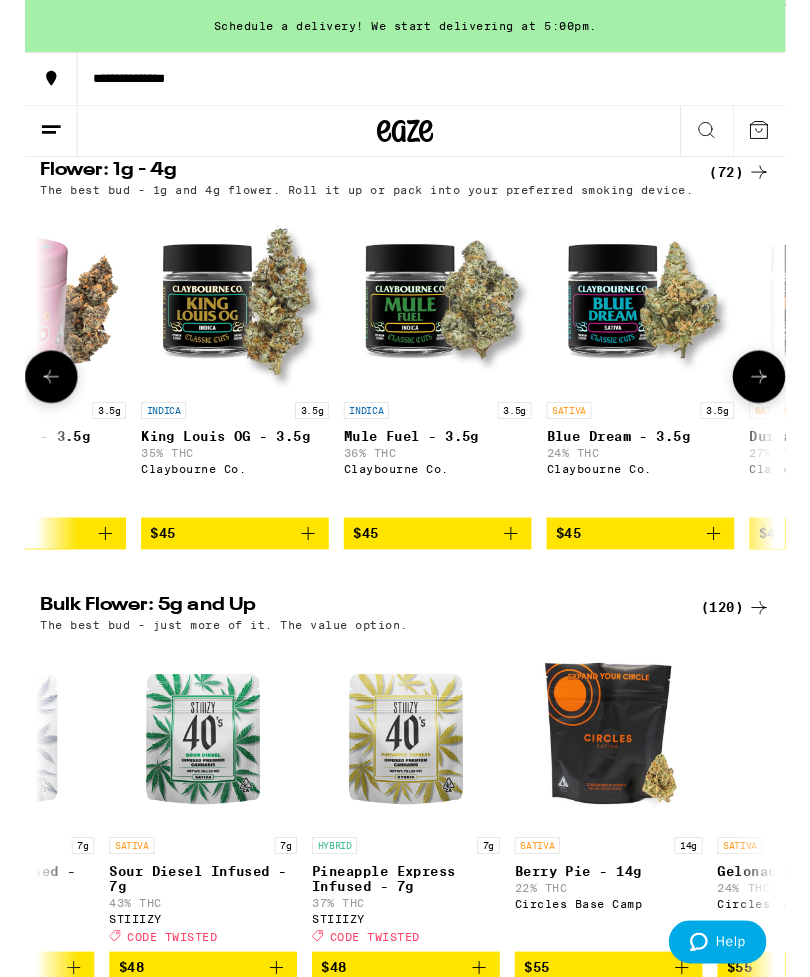 click on "The best bud - 1g and 4g flower. Roll it up or pack into your preferred smoking device." at bounding box center (405, 202) 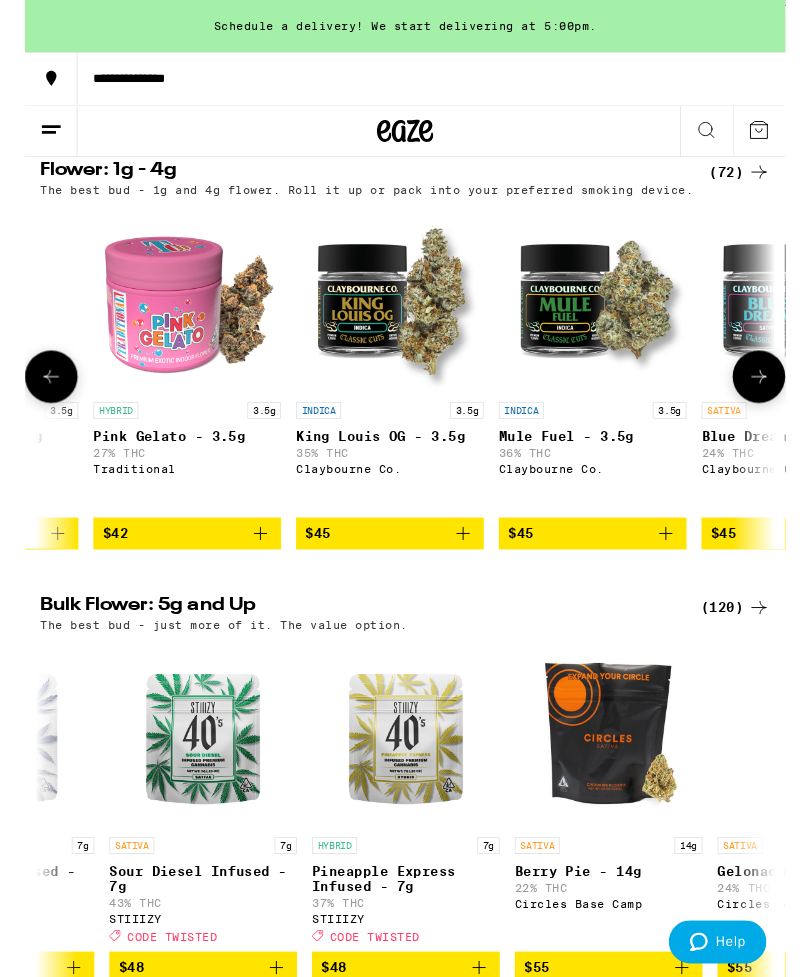 click 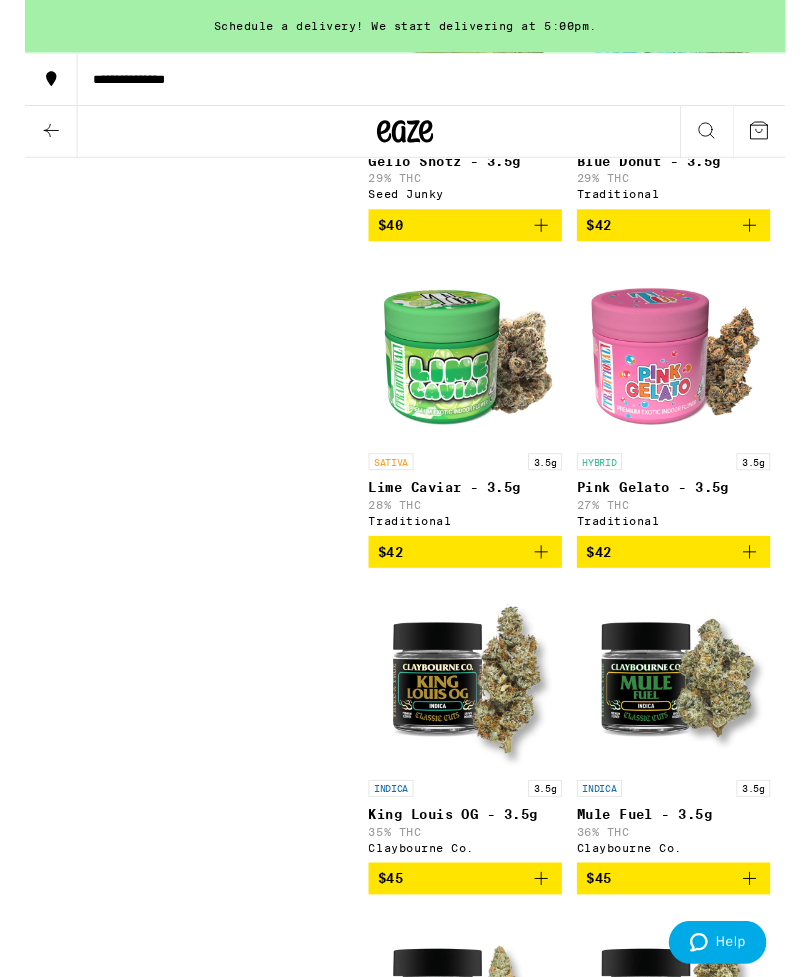 scroll, scrollTop: 5519, scrollLeft: 0, axis: vertical 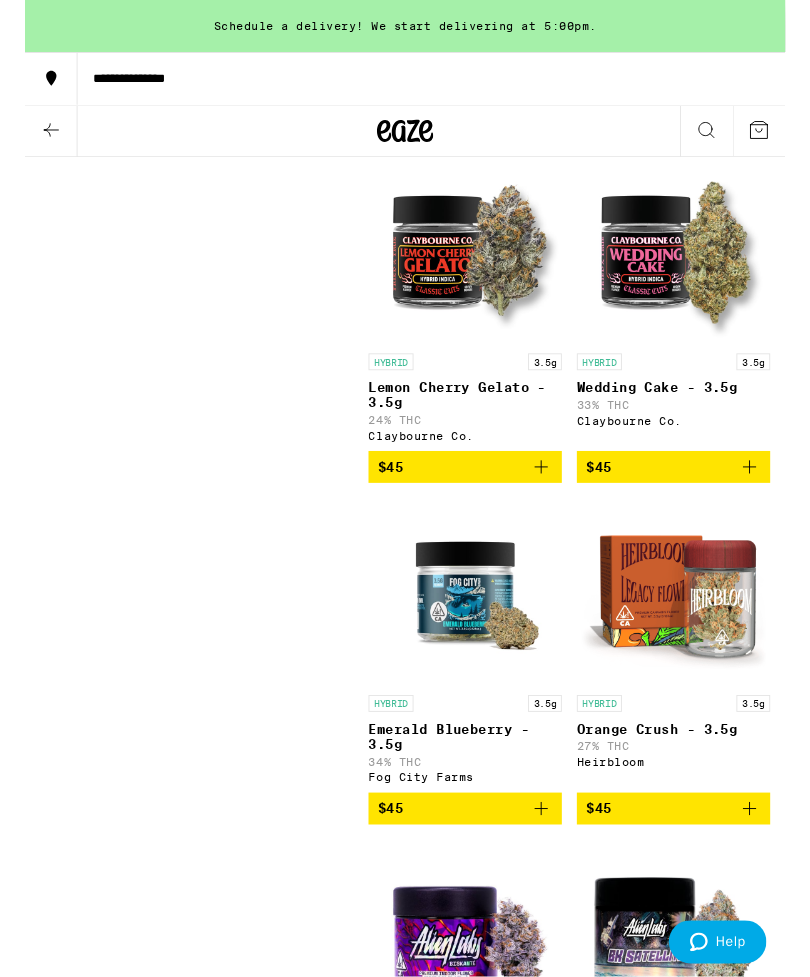 click 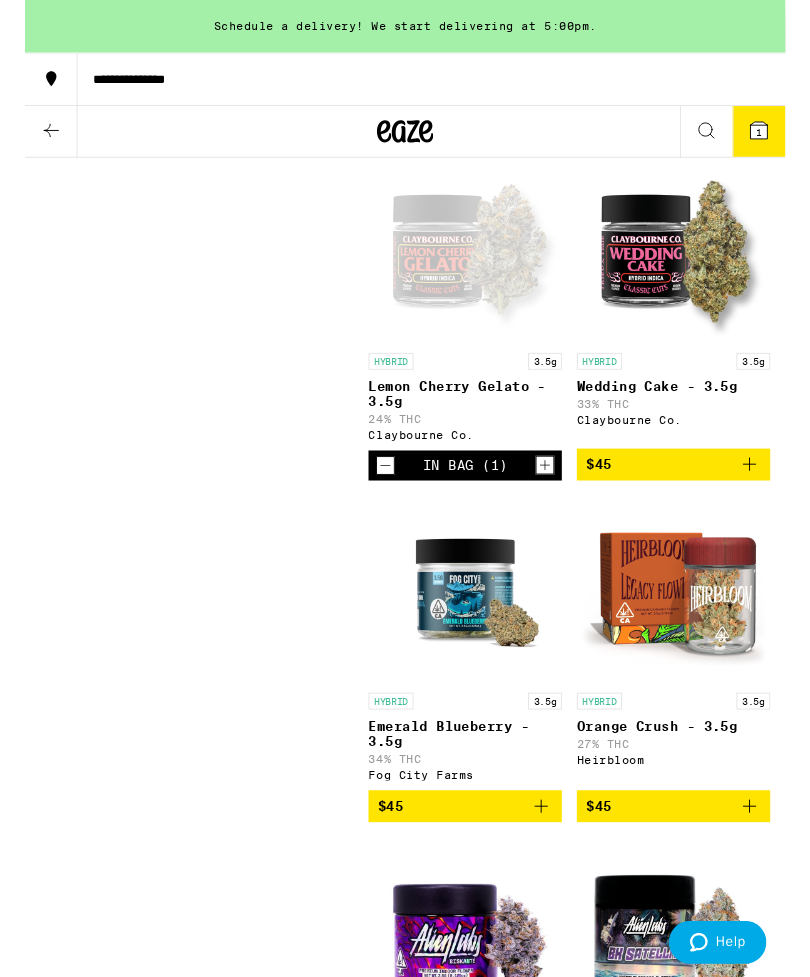 click on "1" at bounding box center (782, 140) 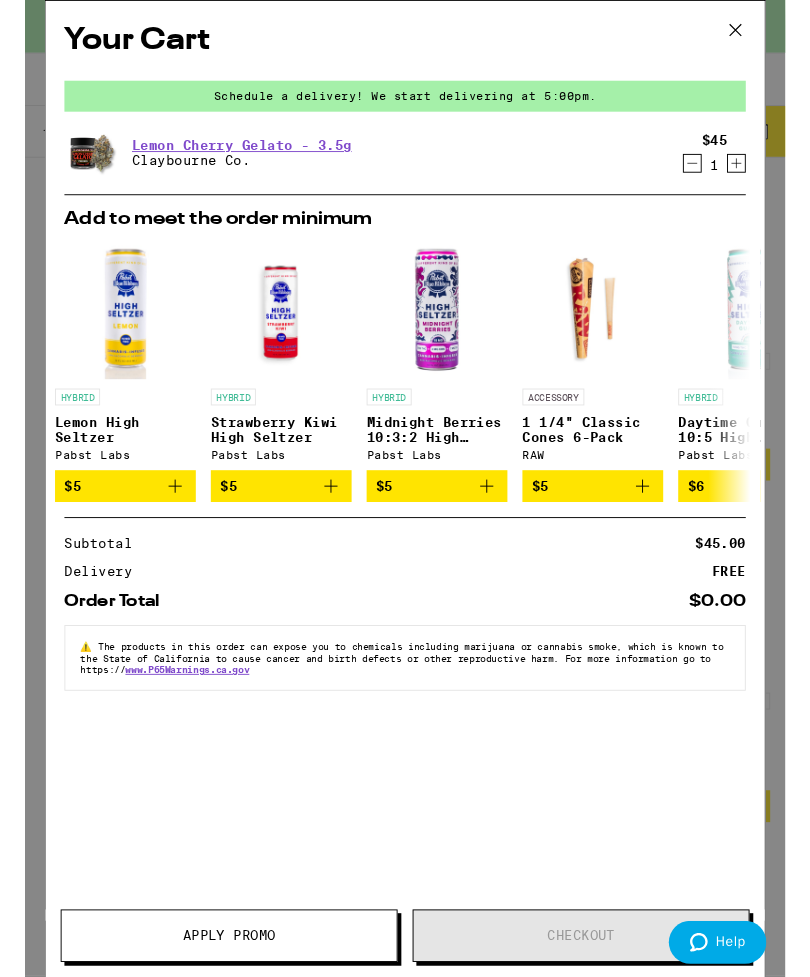 scroll, scrollTop: 0, scrollLeft: 4, axis: horizontal 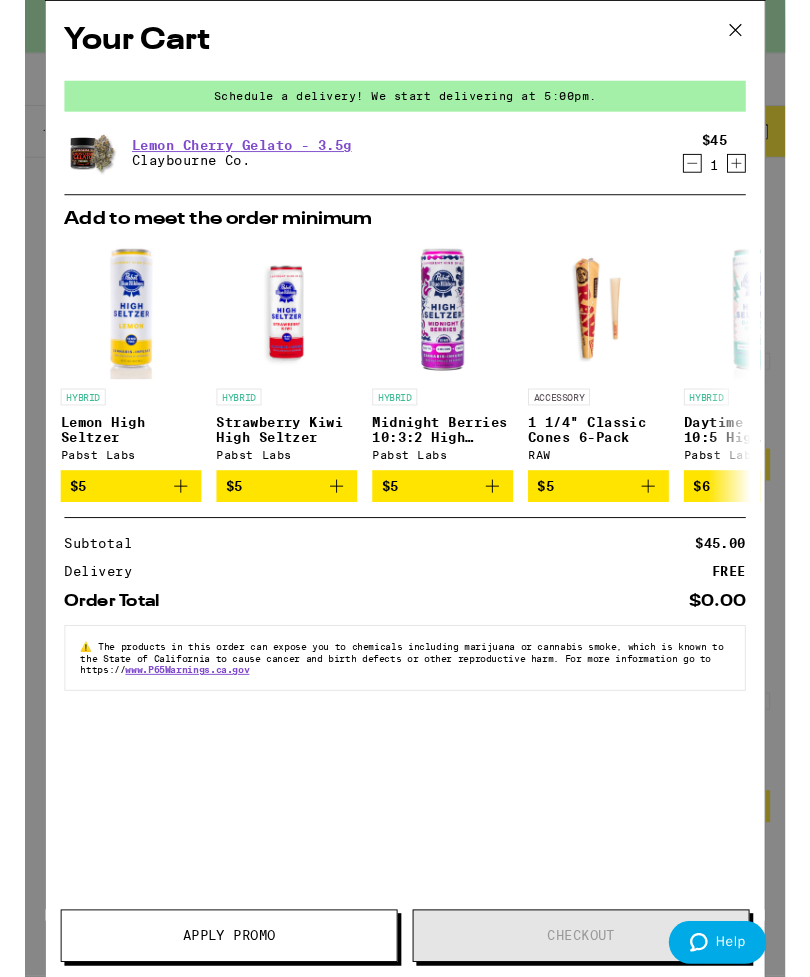 click 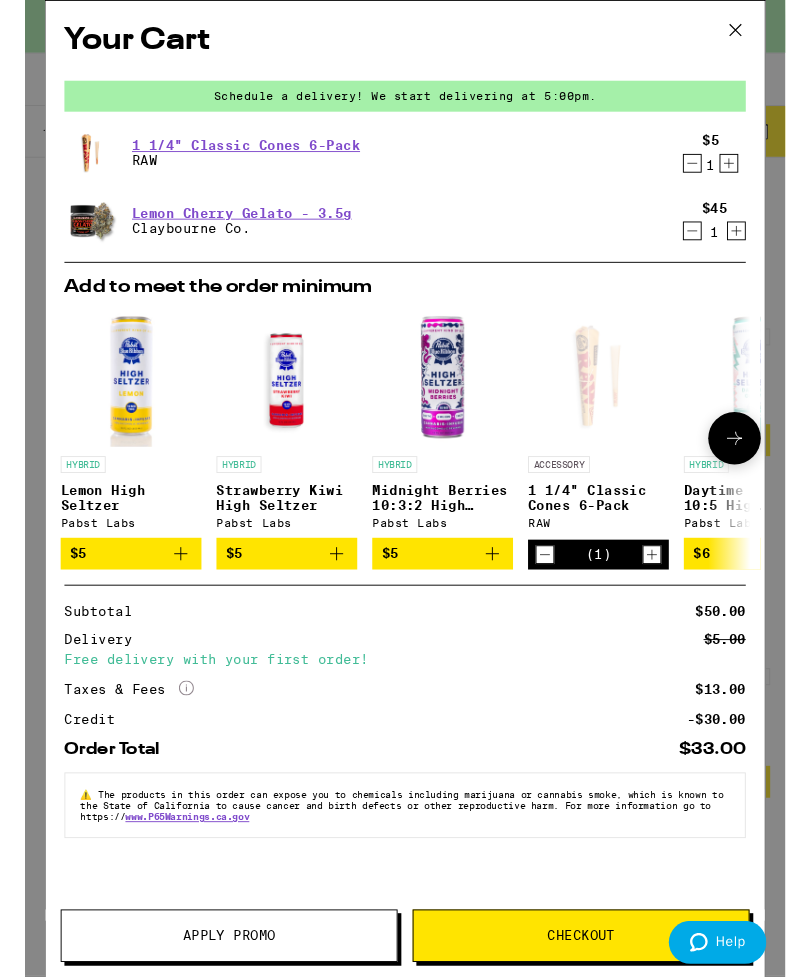 scroll, scrollTop: 6701, scrollLeft: 0, axis: vertical 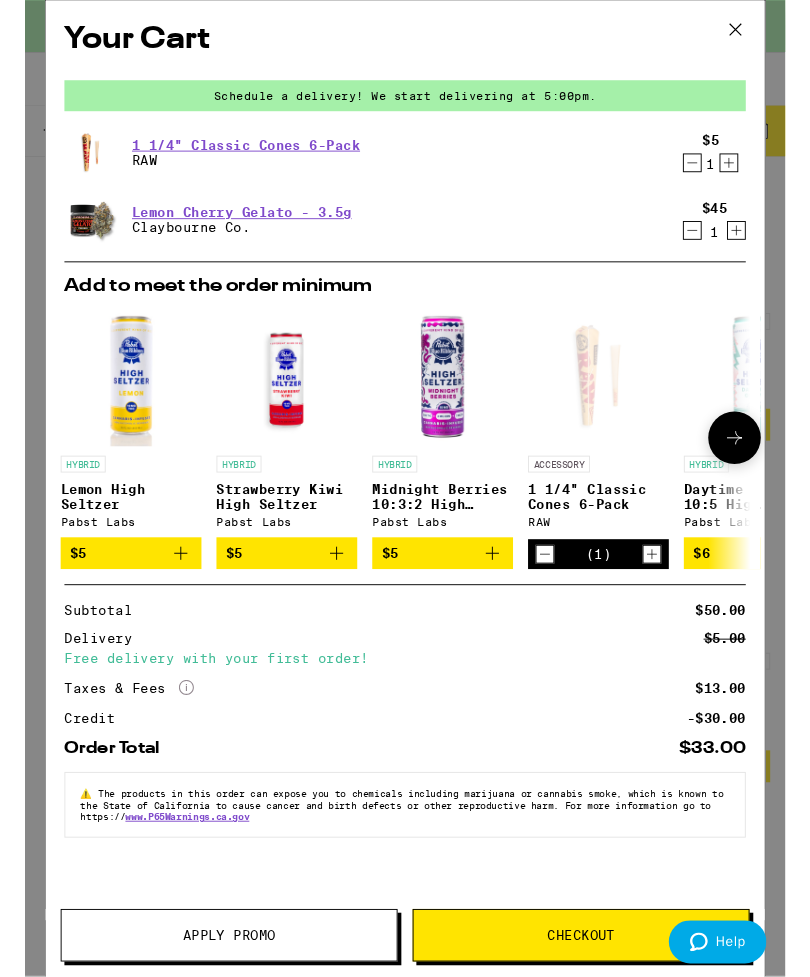 click at bounding box center (757, 33) 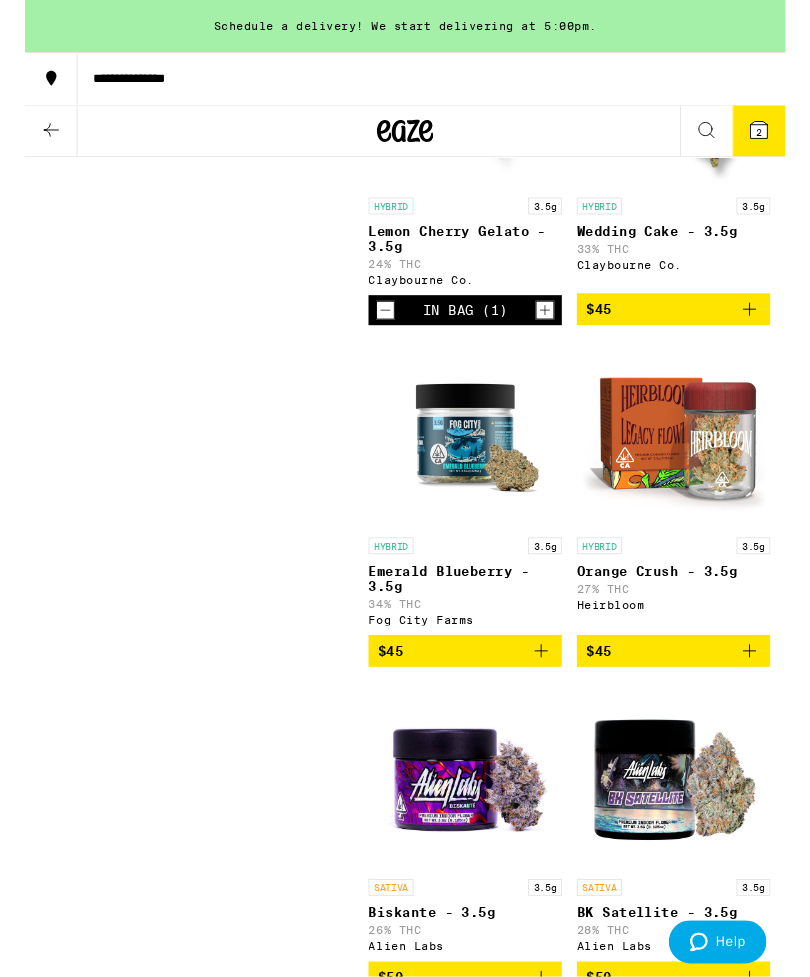 scroll, scrollTop: 6825, scrollLeft: 0, axis: vertical 